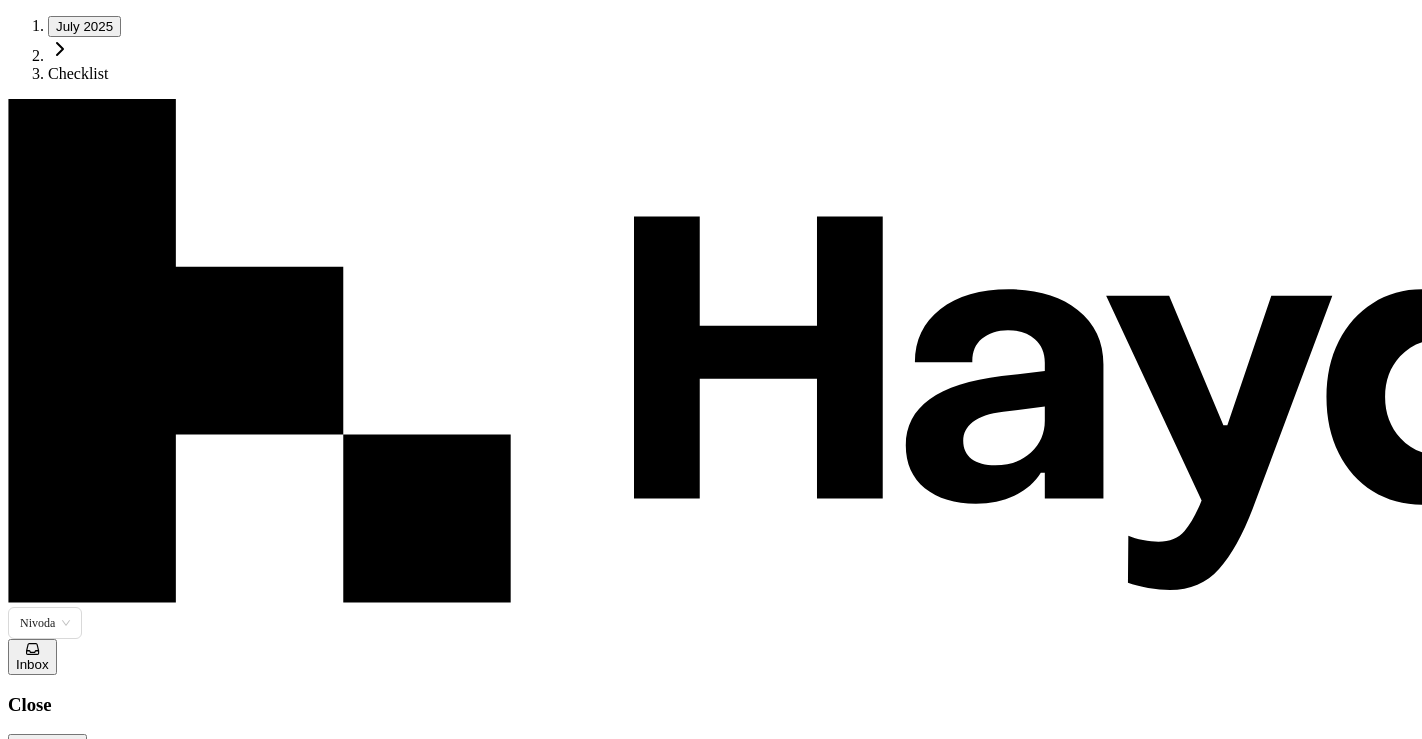 scroll, scrollTop: 0, scrollLeft: 0, axis: both 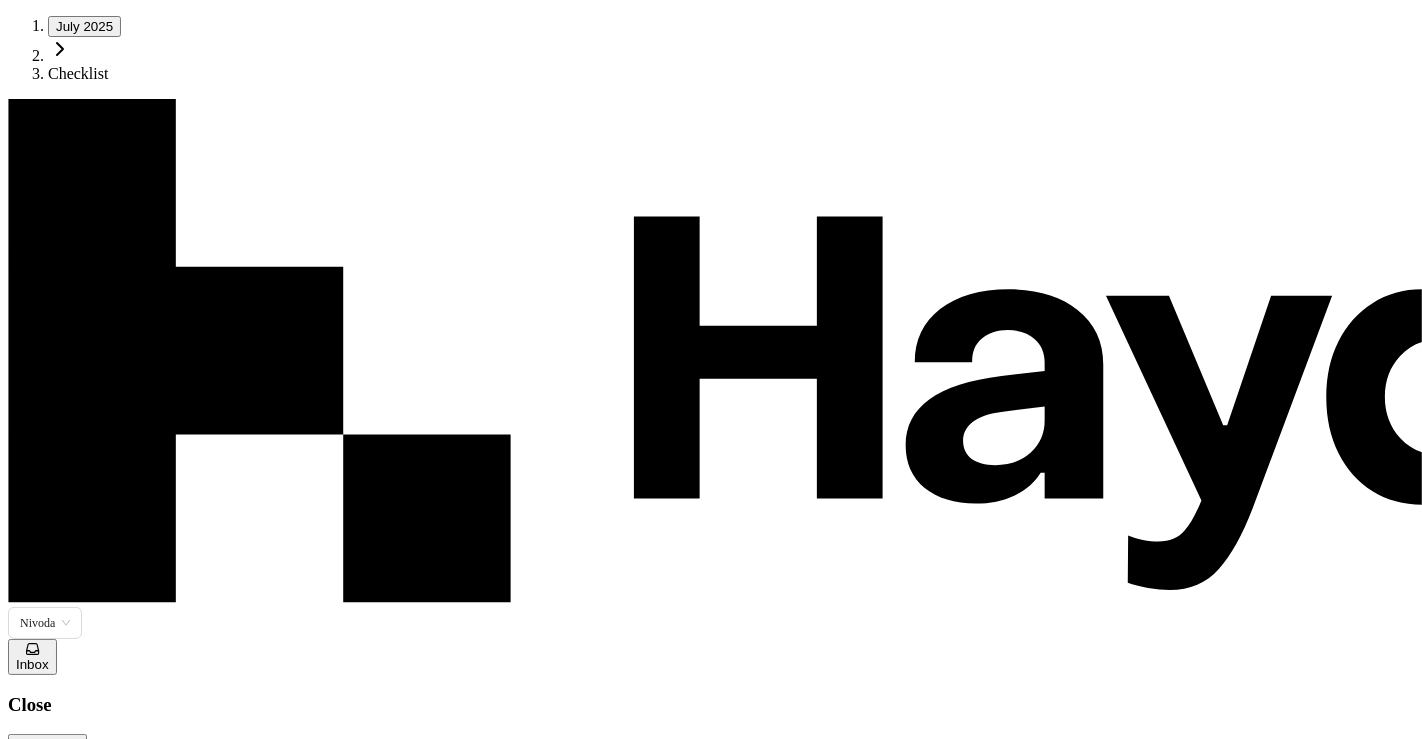 click on "Perform Bank Reconciliation 0 / 15 Nivoda USA Bank Recs 11 [MONTH] KT" at bounding box center (711, 2359) 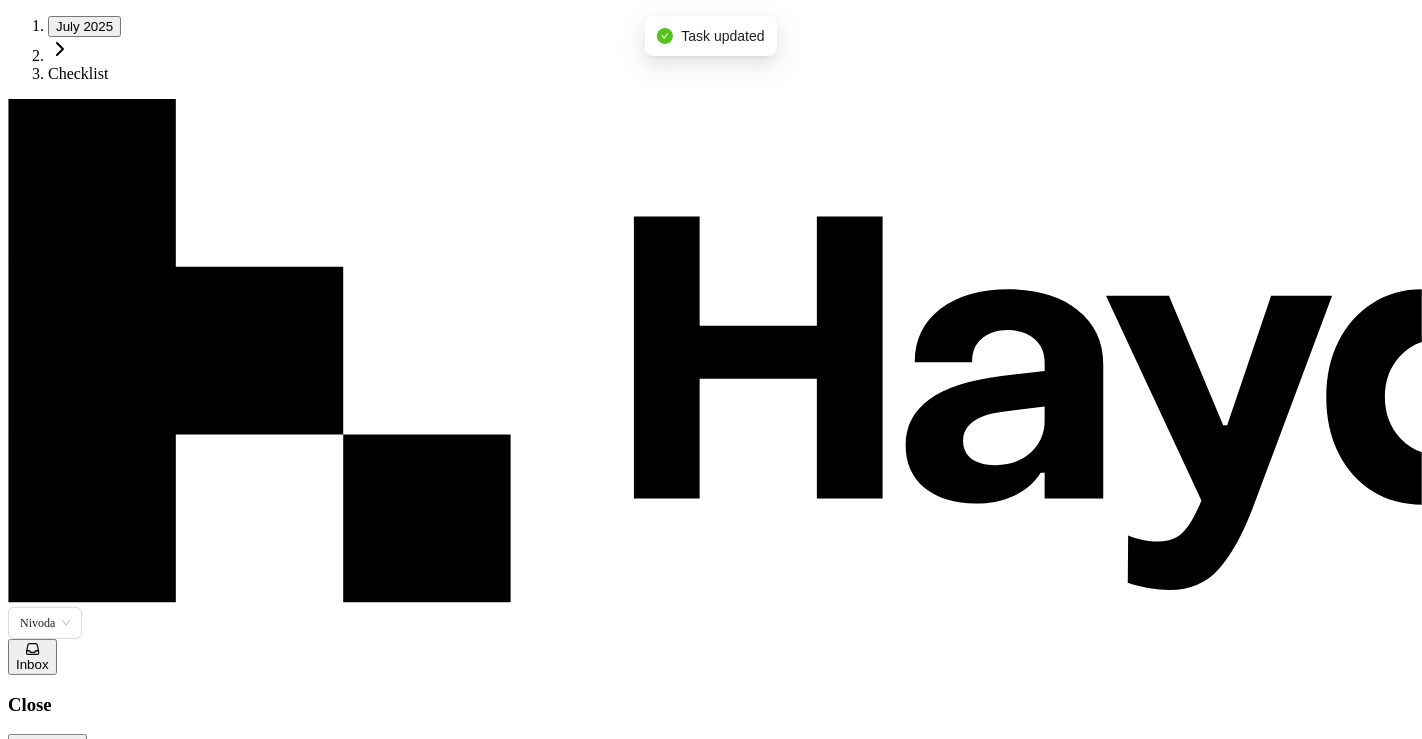 click on "Submit task" at bounding box center [275, 4187] 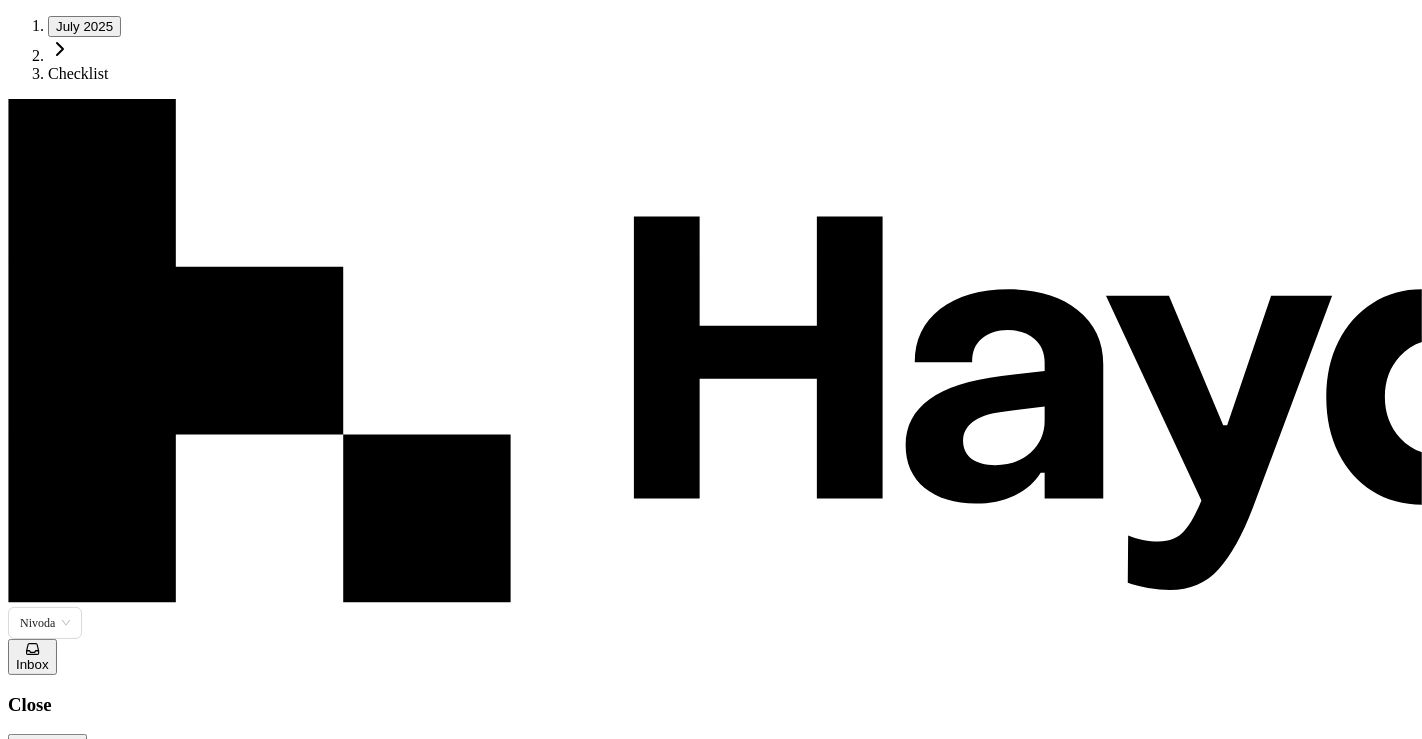click at bounding box center (24, 3761) 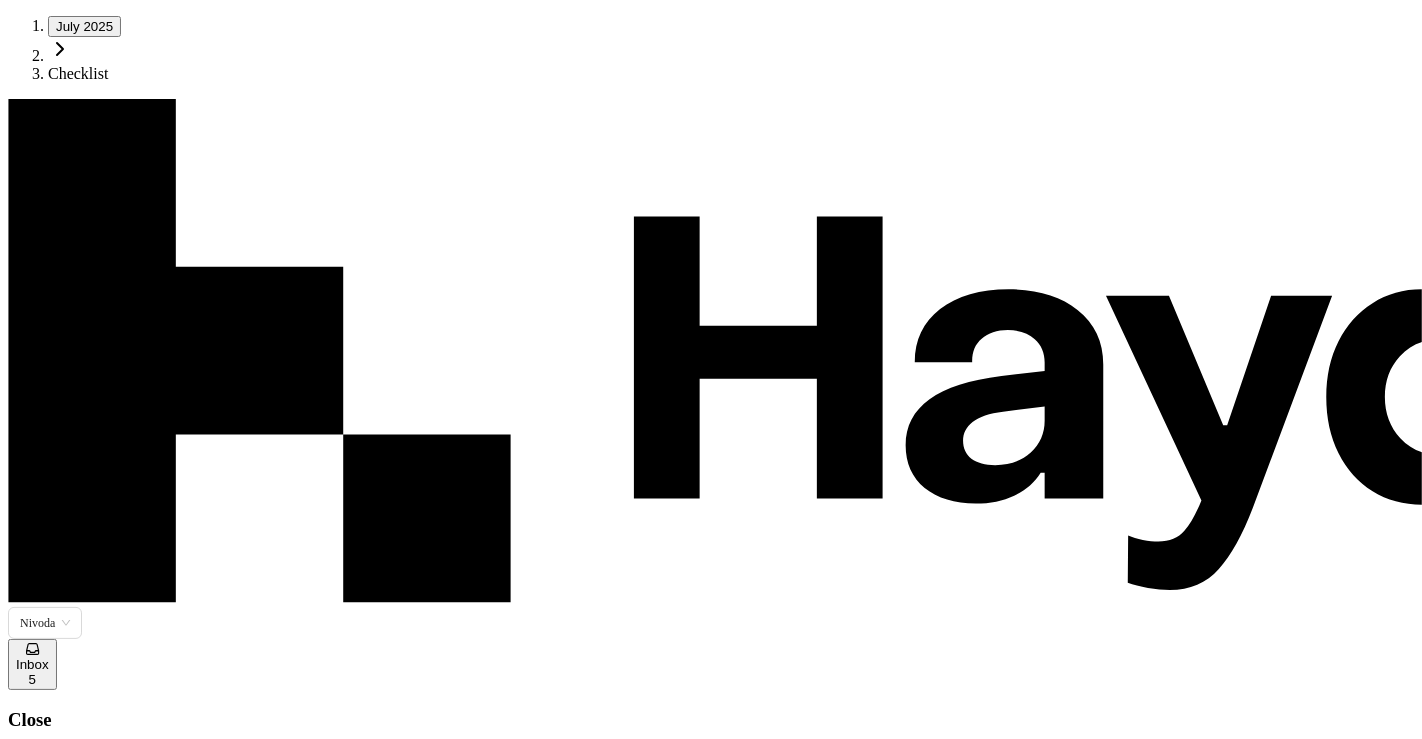 click on "AW US USD Bank reco- April 2025" at bounding box center [140, 4195] 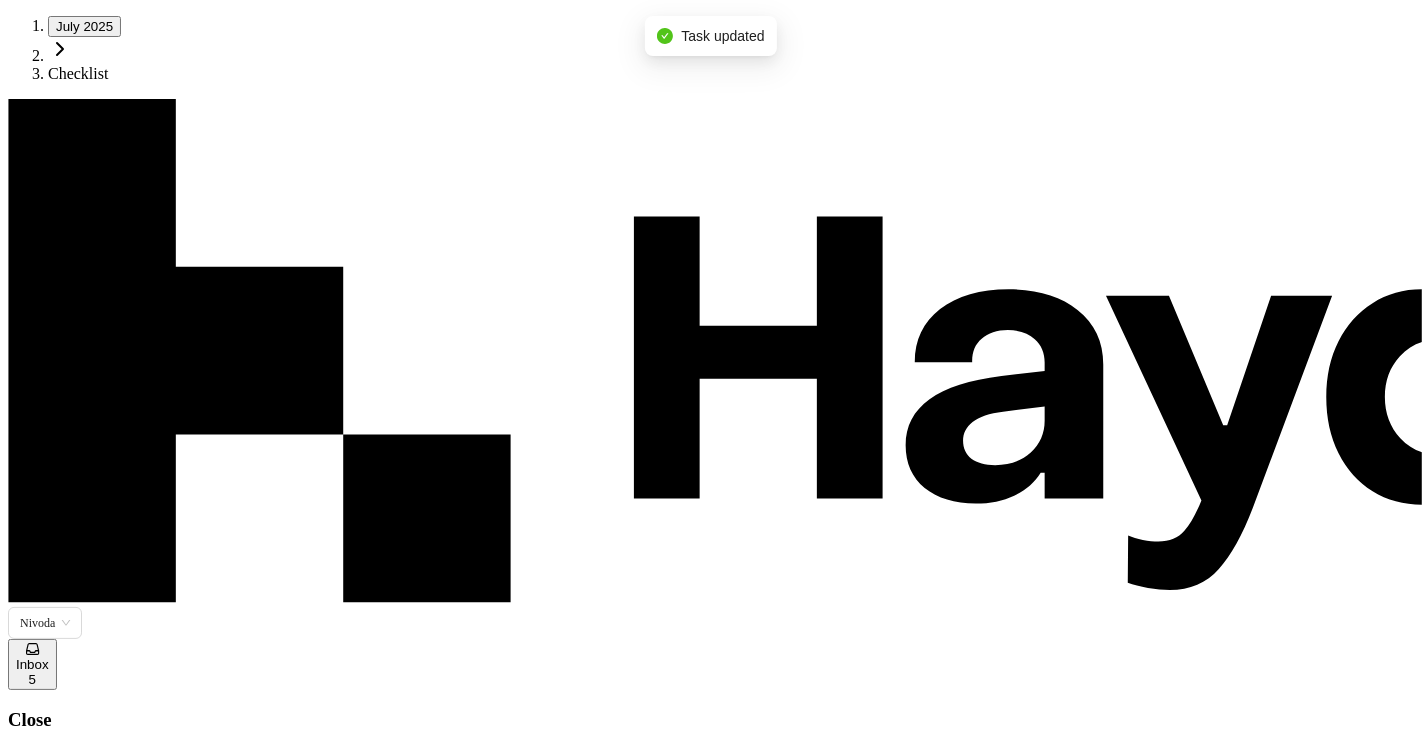 click on "Submit task" at bounding box center [275, 4202] 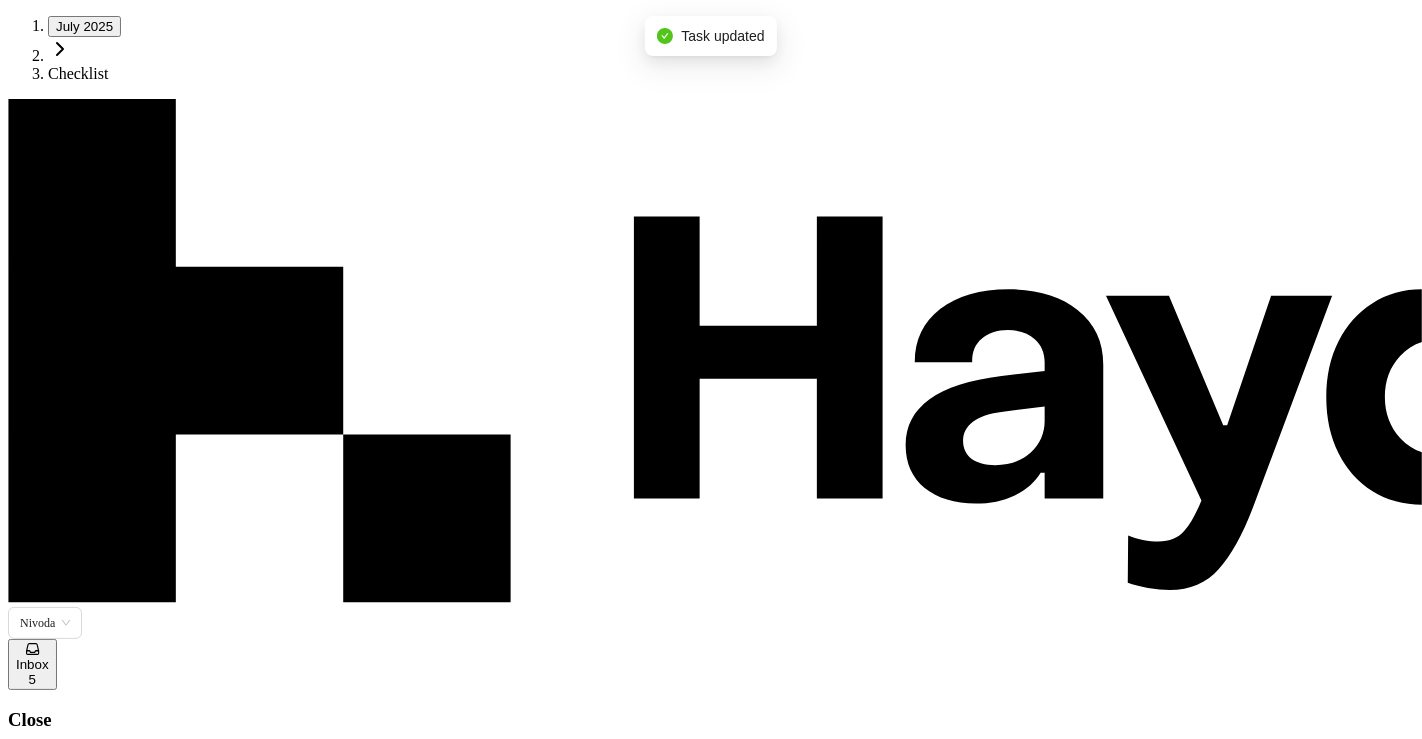 click at bounding box center [24, 3776] 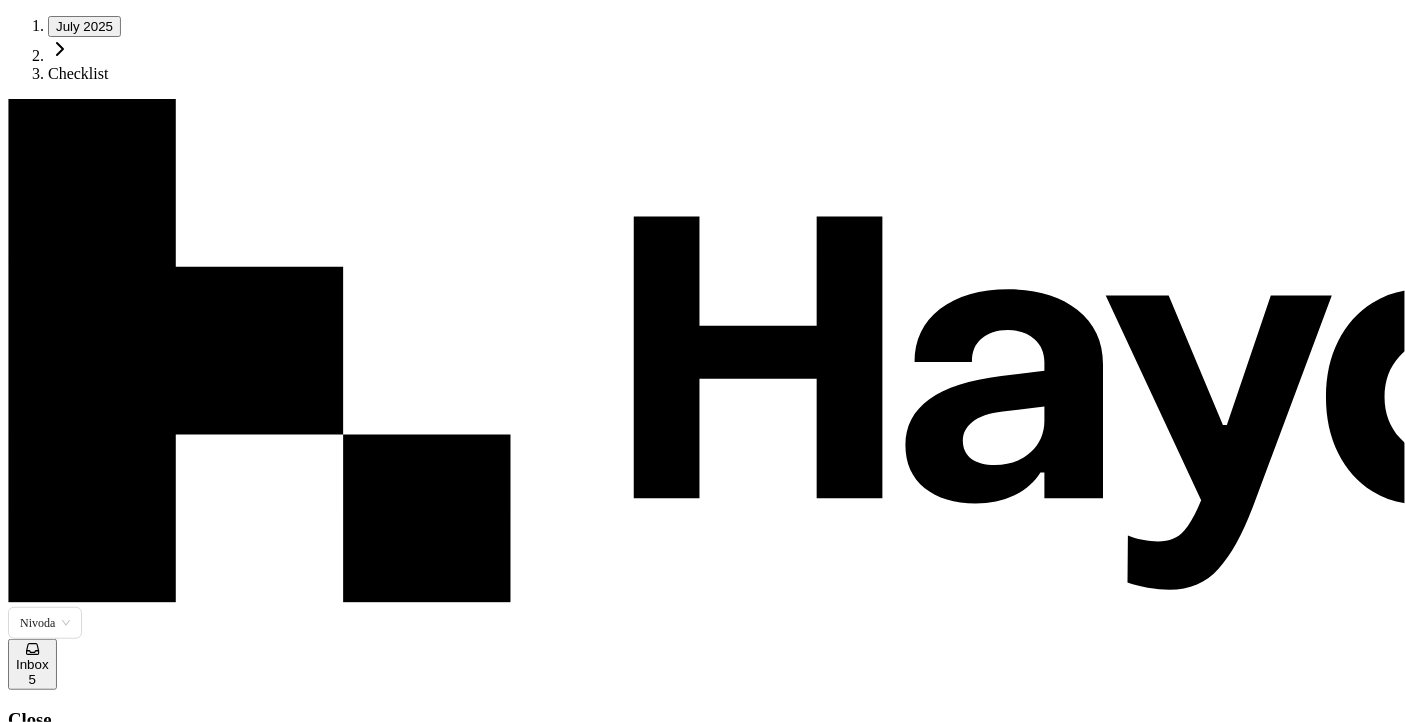 click on "Perform Bank Reconciliation 0 / 15 Nivoda USA Bank Recs 11 [MONTH] KT" at bounding box center (702, 2374) 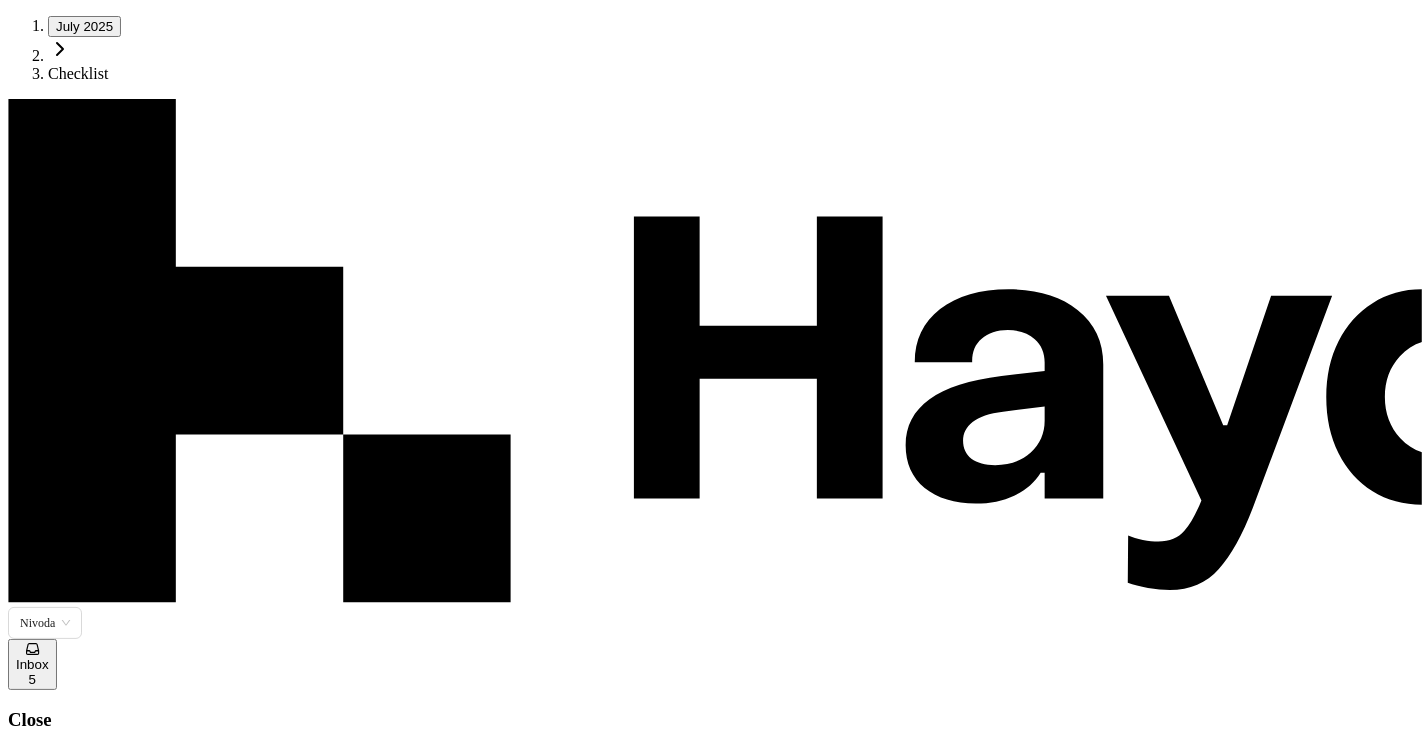 click on "BOA Bank reco- May 2025" at bounding box center [112, 4261] 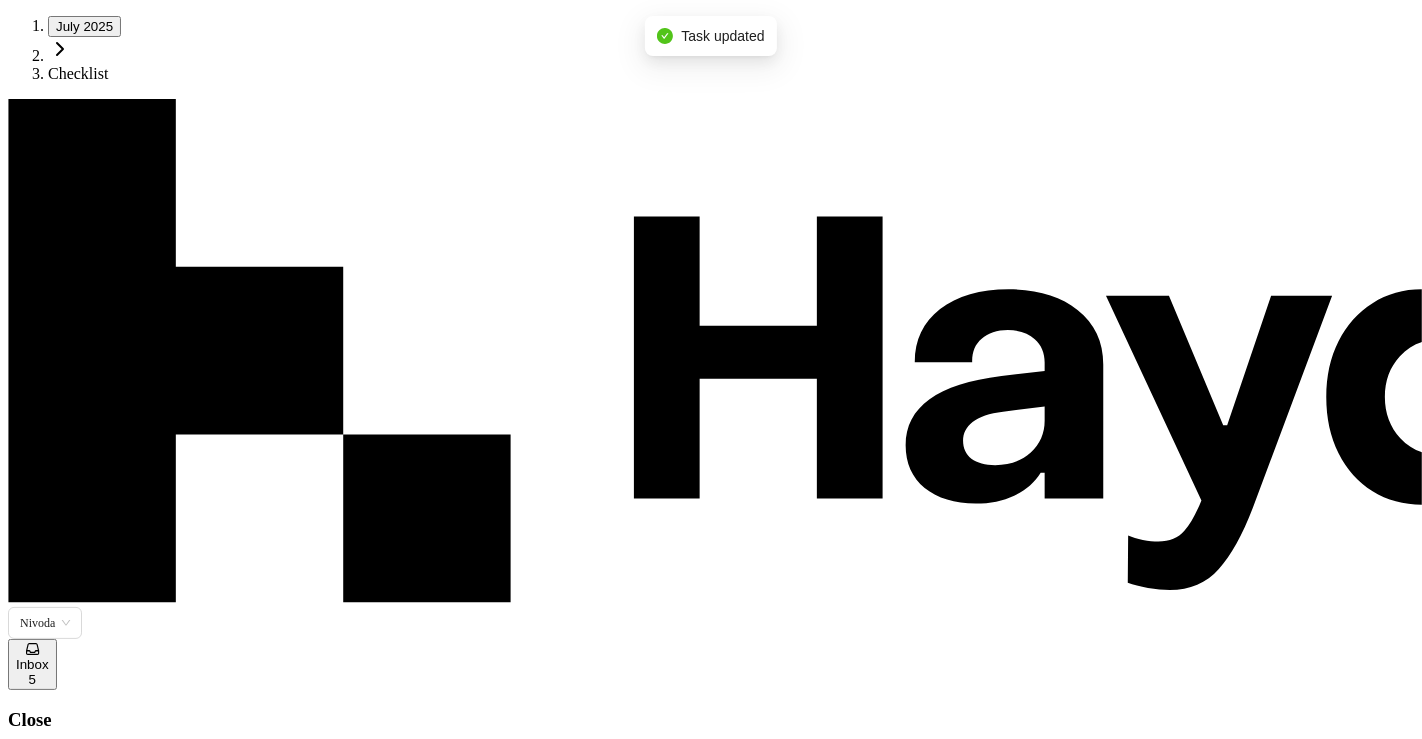 click on "Submit task" at bounding box center (275, 4202) 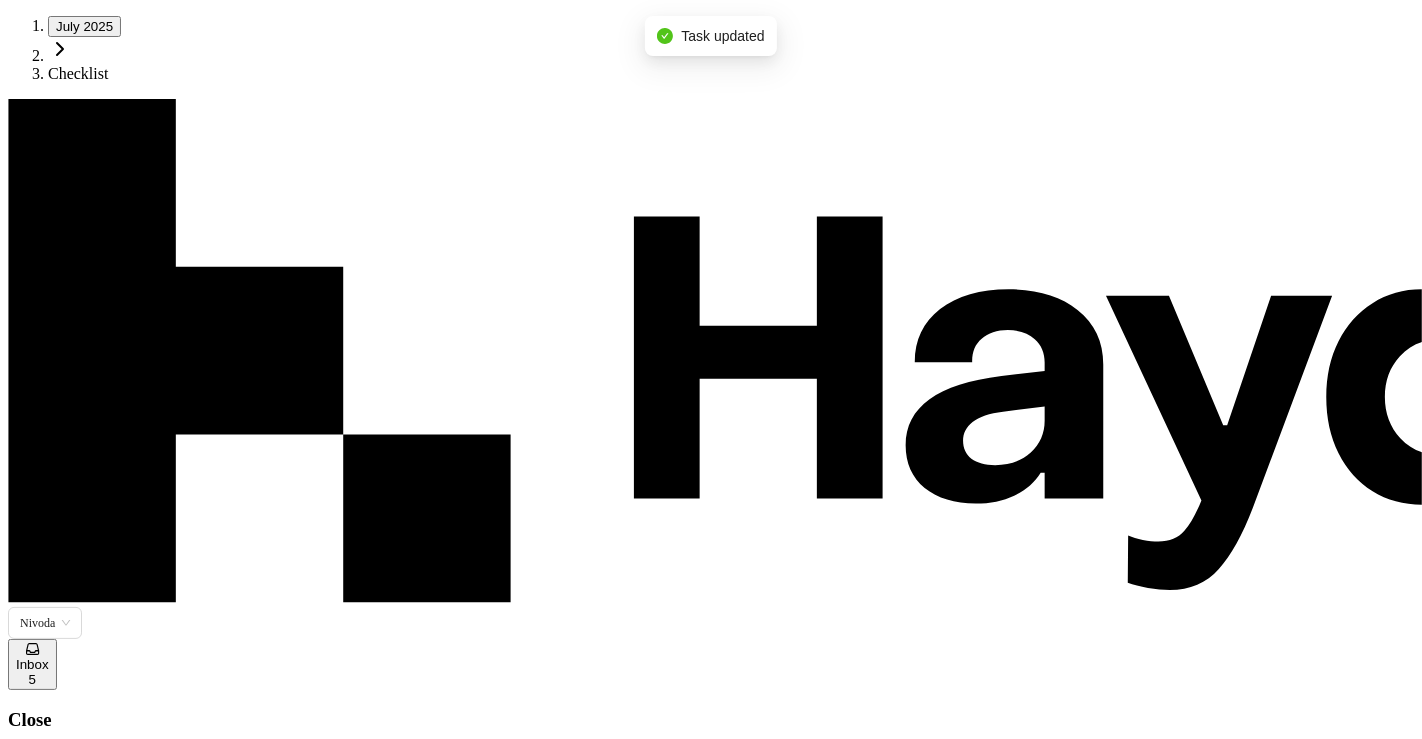 click at bounding box center (24, 3776) 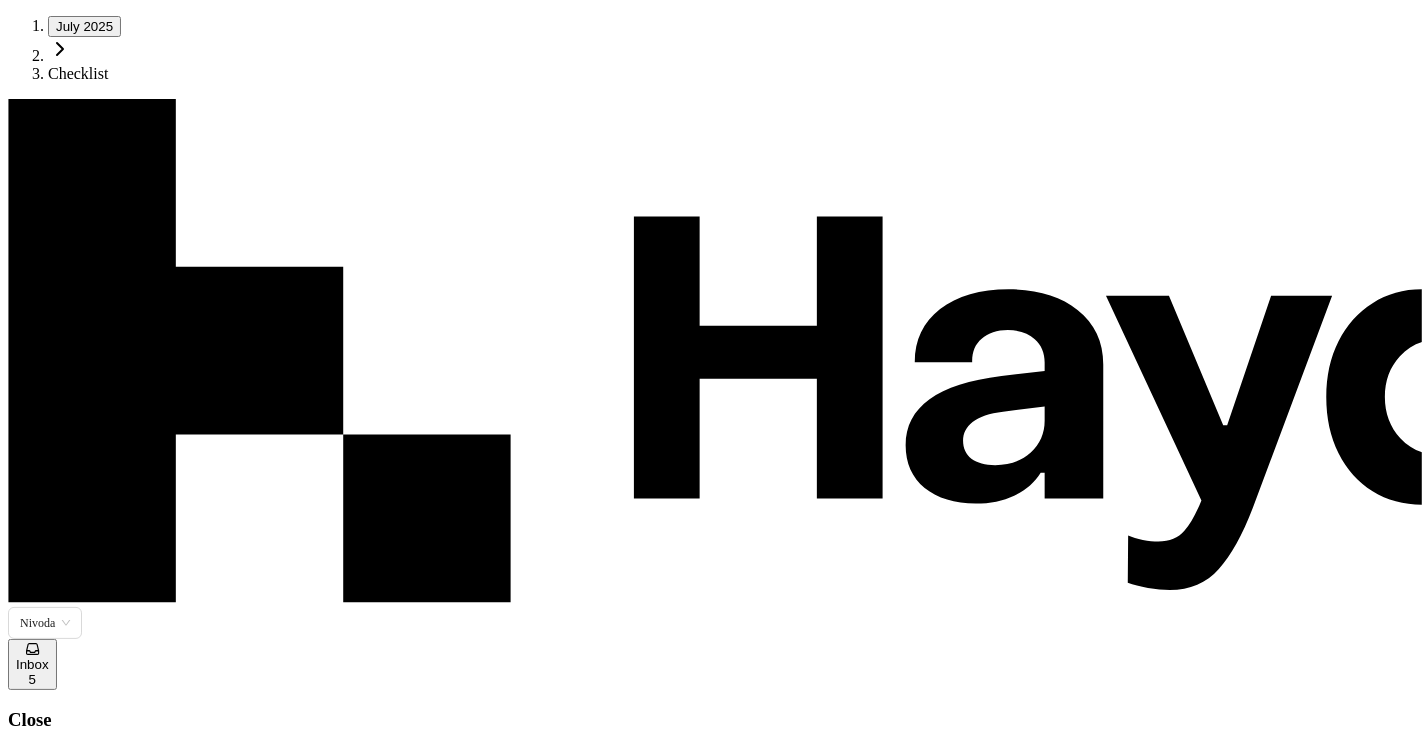 click on "Perform Bank Reconciliation 0 / 15 Nivoda USA Bank Recs 11 [MONTH] KT" at bounding box center [711, 2374] 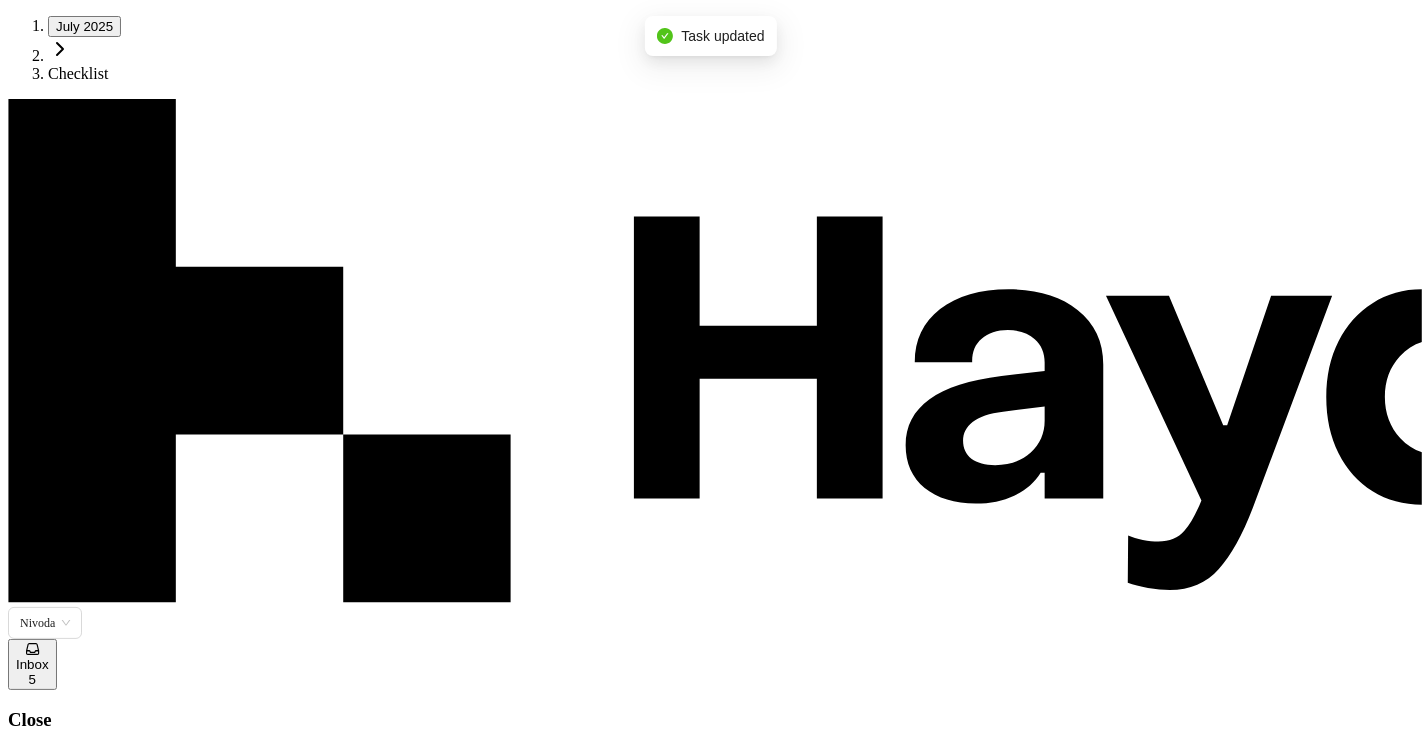 click on "Submit task" at bounding box center [275, 4193] 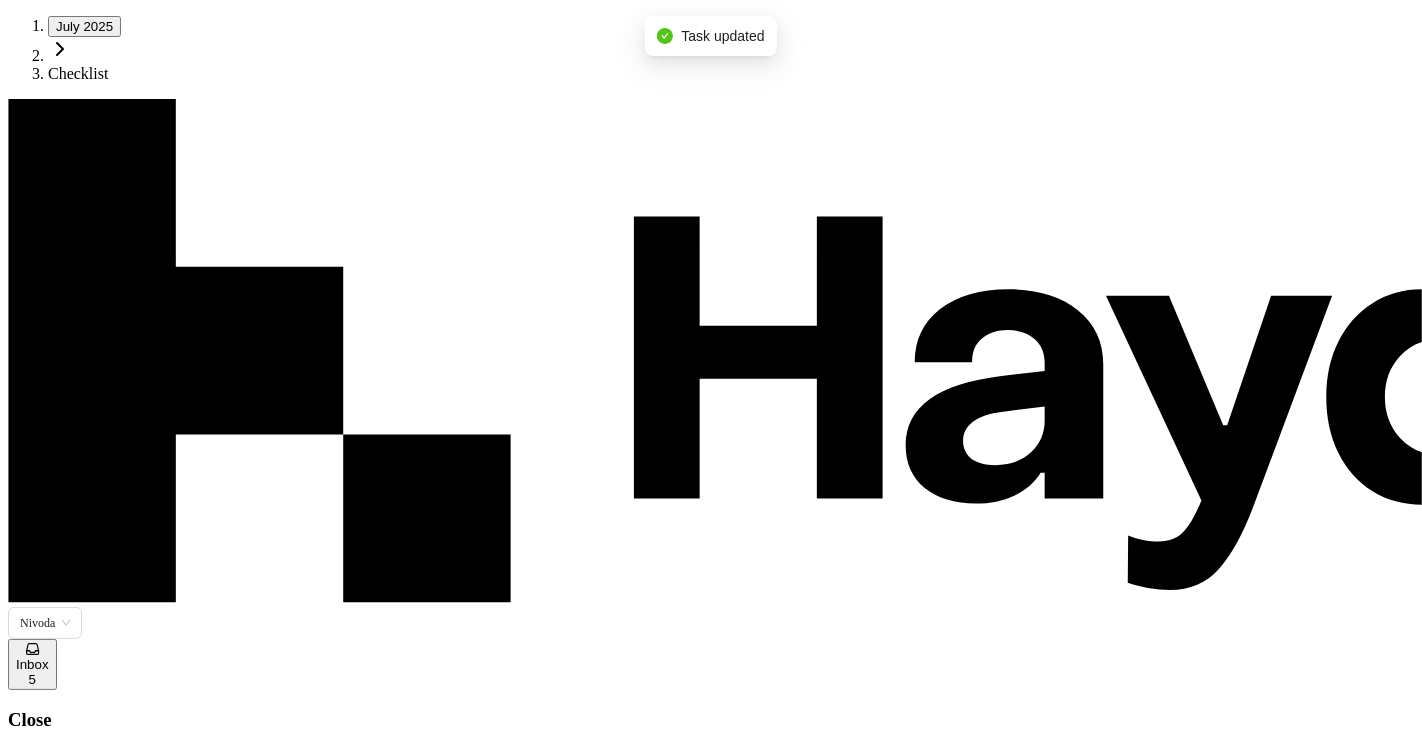 click at bounding box center [24, 3776] 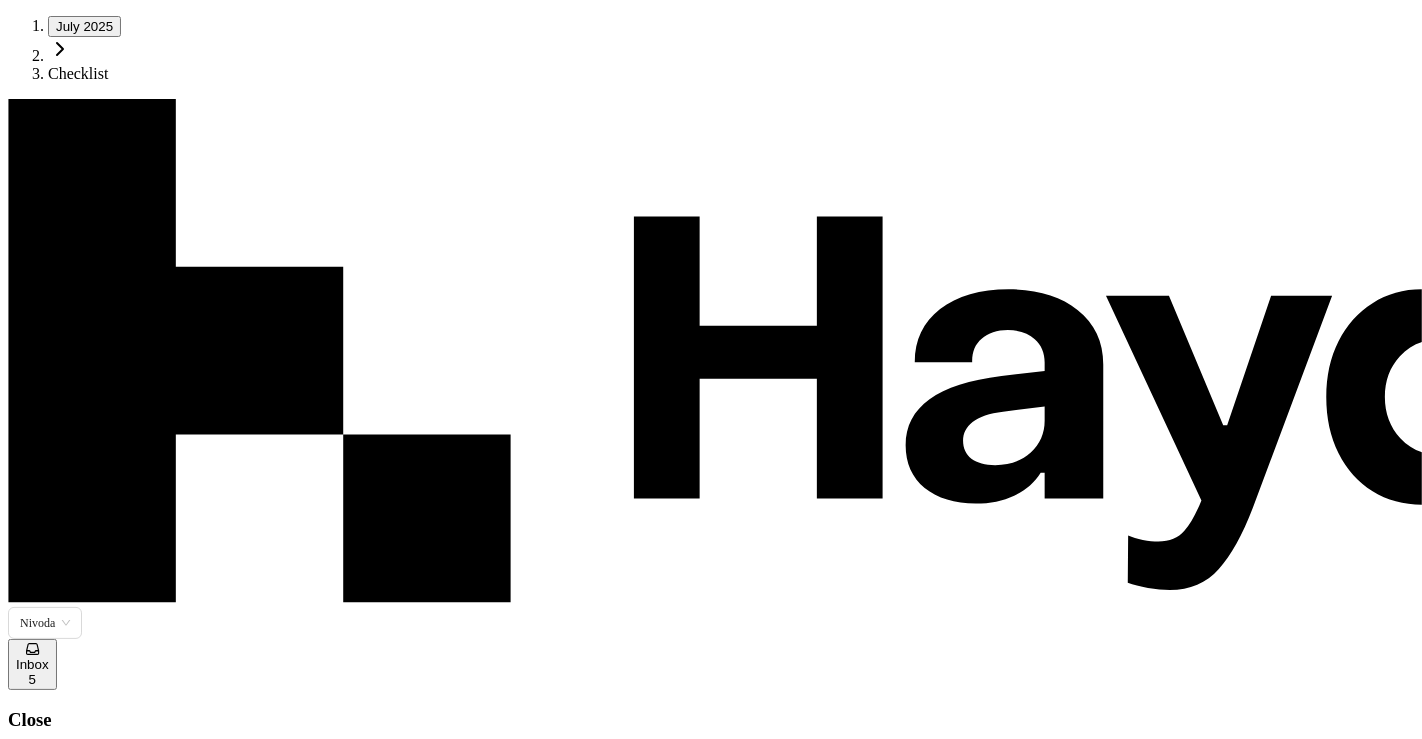 click on "Perform Bank Reconciliation 0 / 15 Nivoda USA Bank Recs 11 [MONTH] KT" at bounding box center (711, 2374) 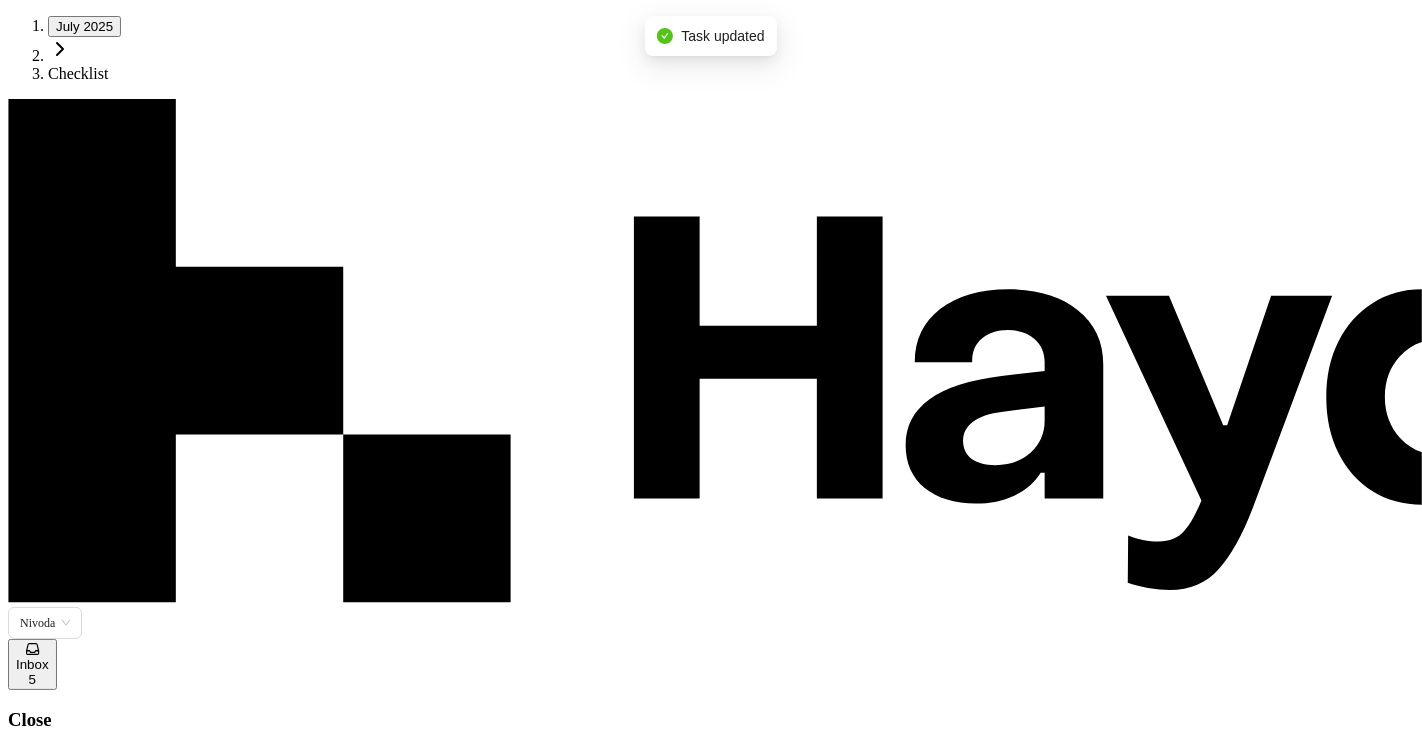 click on "Submit task" at bounding box center (275, 4199) 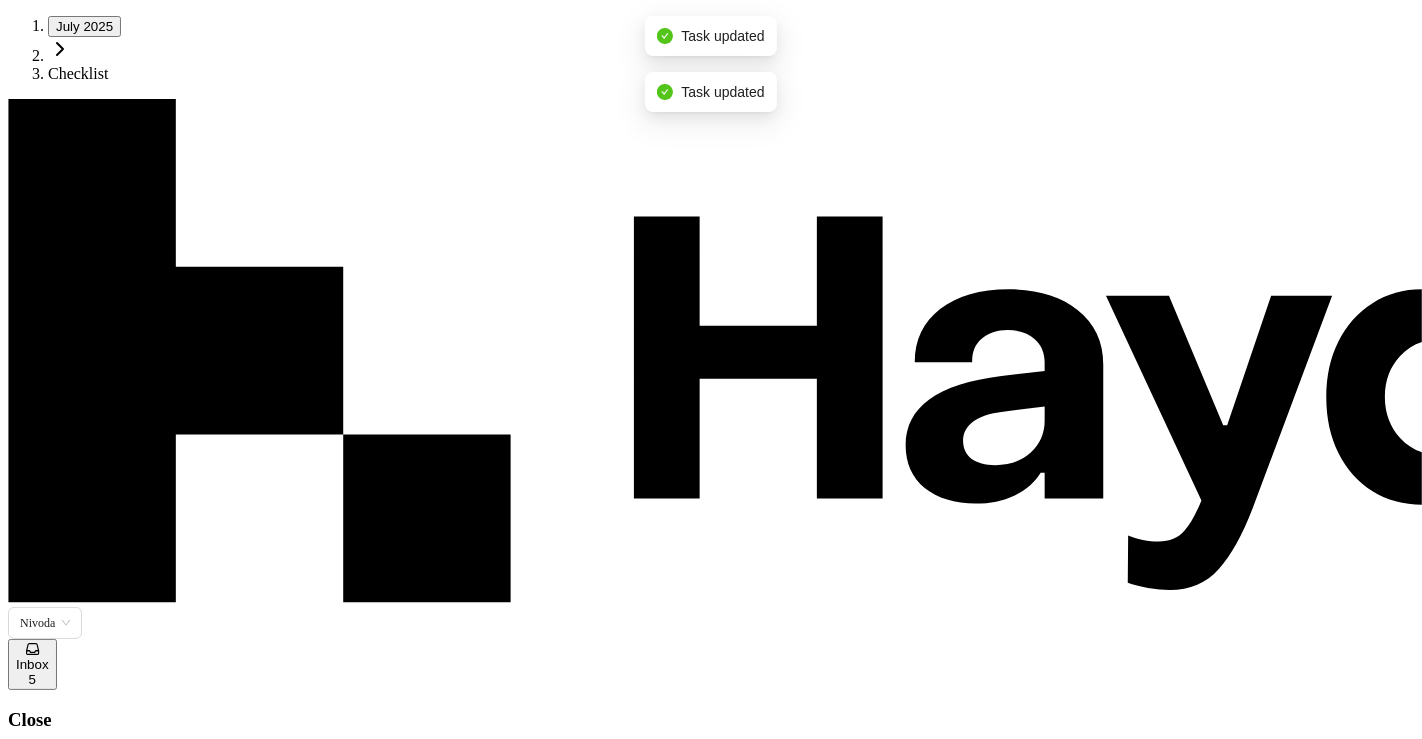 click at bounding box center (24, 3776) 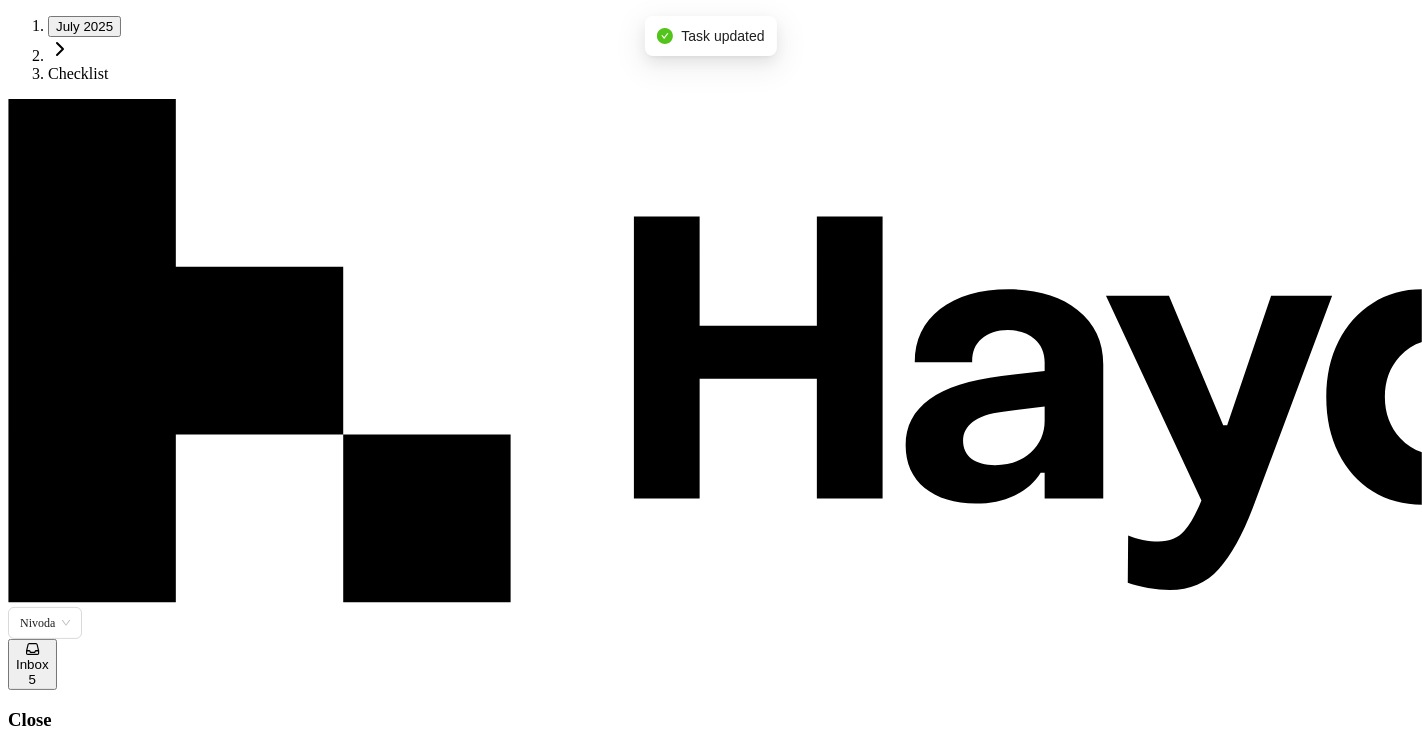 click on "Perform Bank Reconciliation 0 / 15 Nivoda USA Bank Recs 11 [MONTH] KT" at bounding box center (711, 2374) 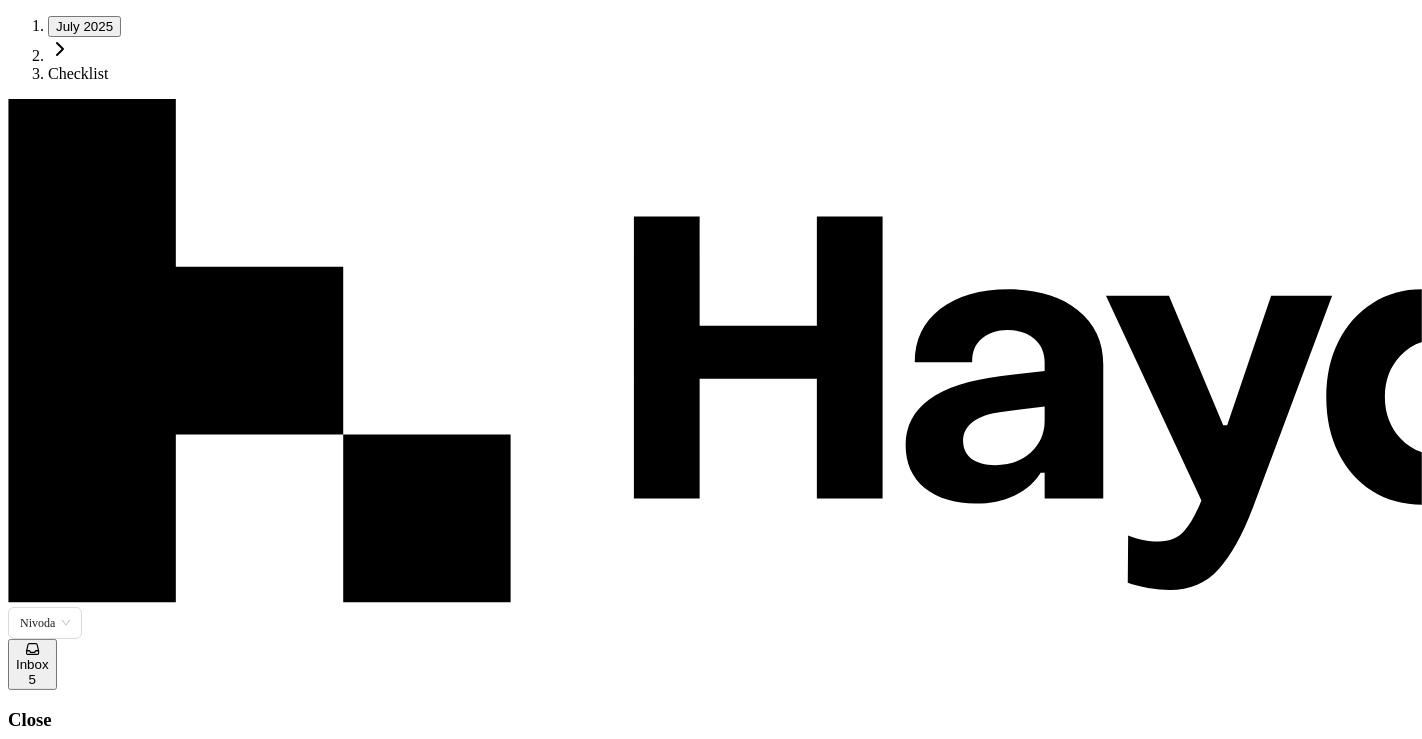 scroll, scrollTop: 176, scrollLeft: 0, axis: vertical 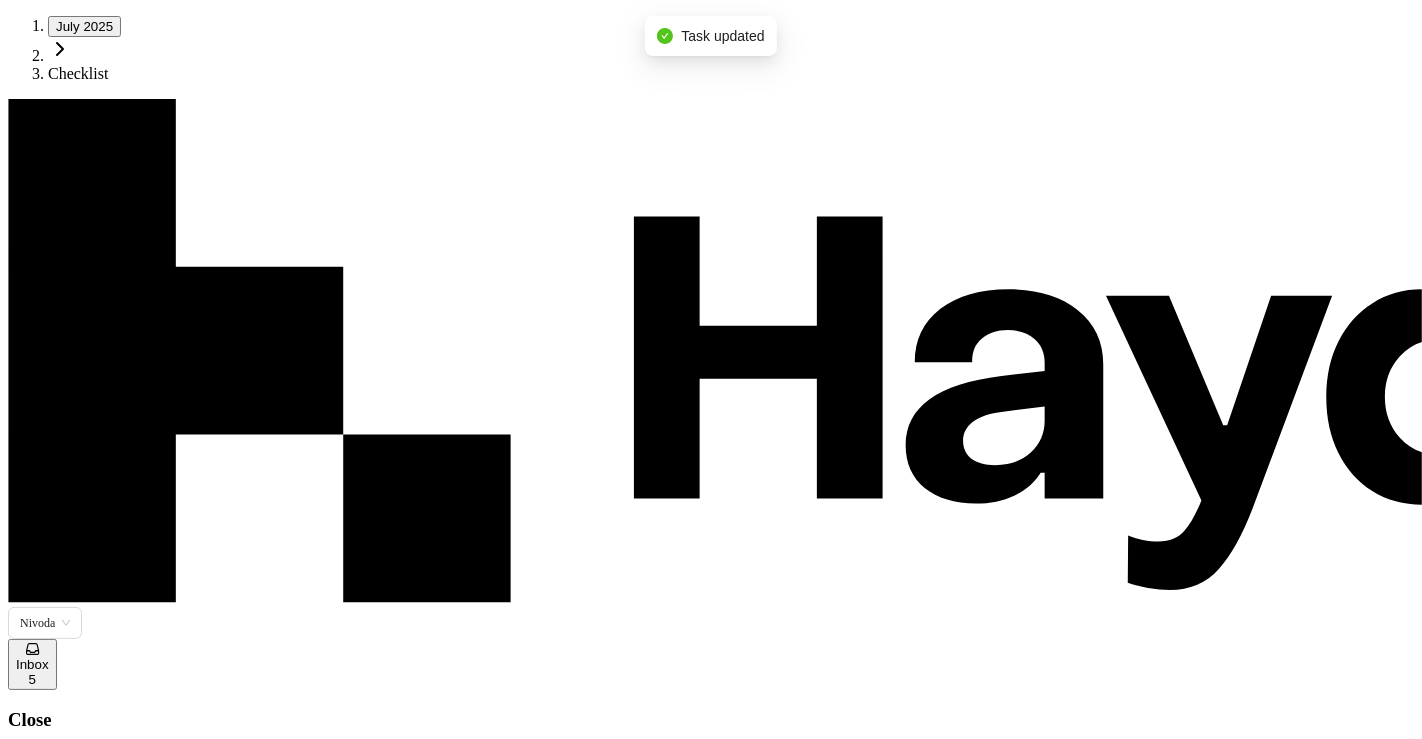 click on "Submit task" at bounding box center [275, 4199] 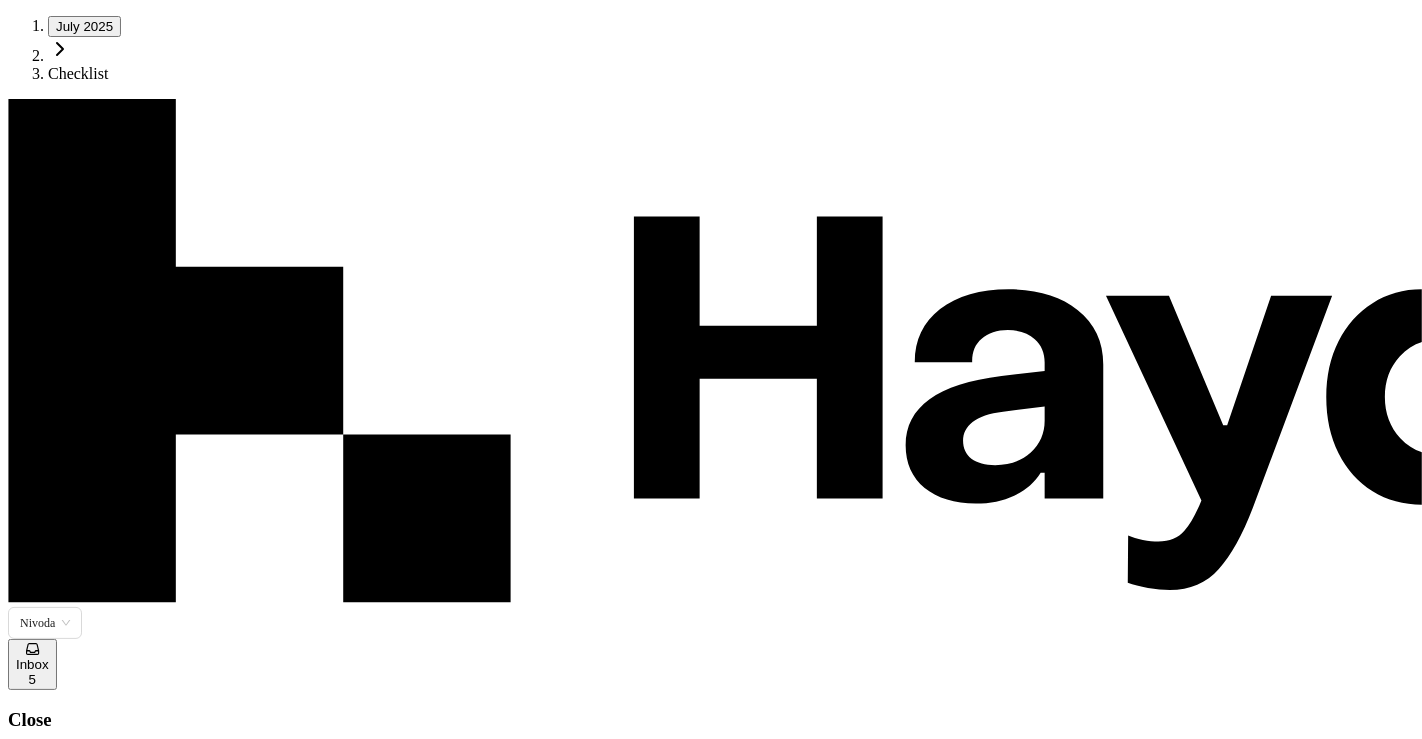 click on "Perform Bank Reconciliation 0 / 15 Nivoda USA Bank Recs 11 [MONTH] KT" at bounding box center (711, 2374) 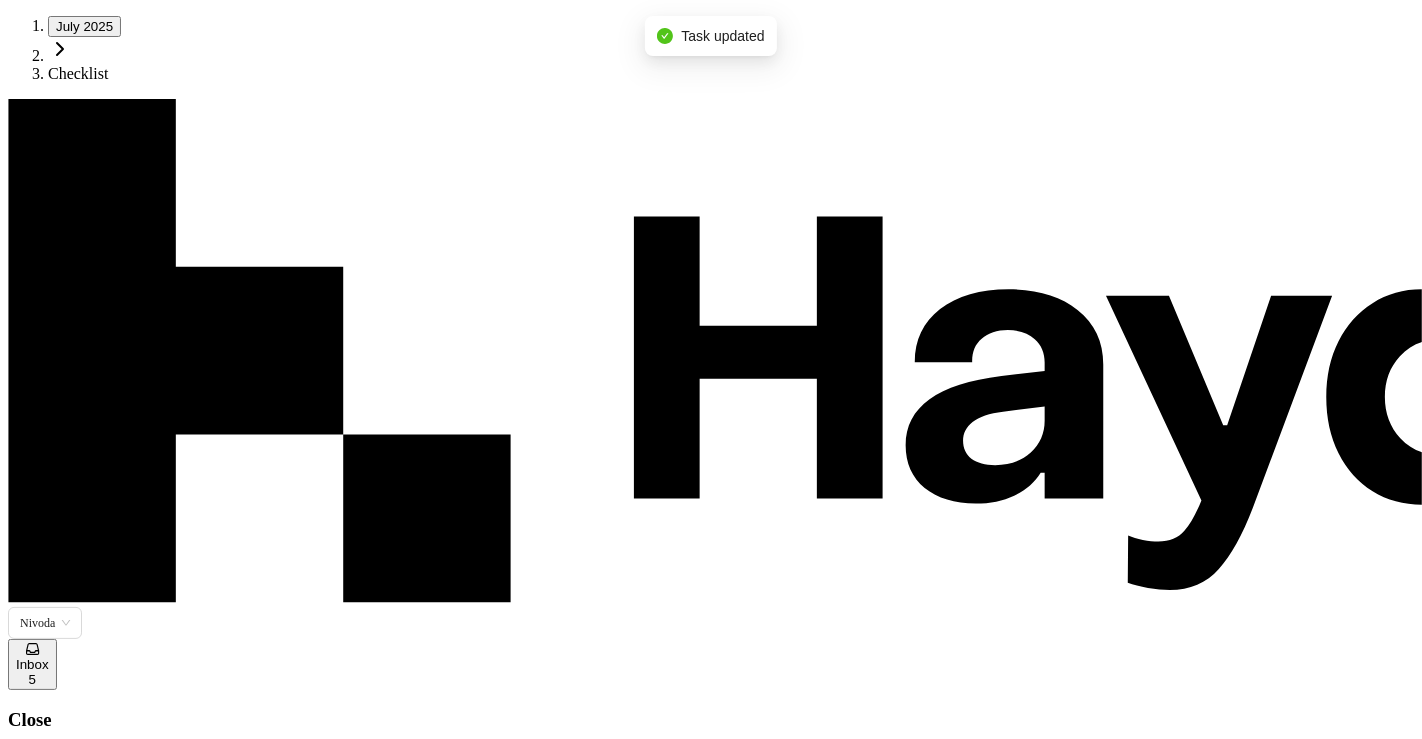 click on "Submit task" at bounding box center (275, 4199) 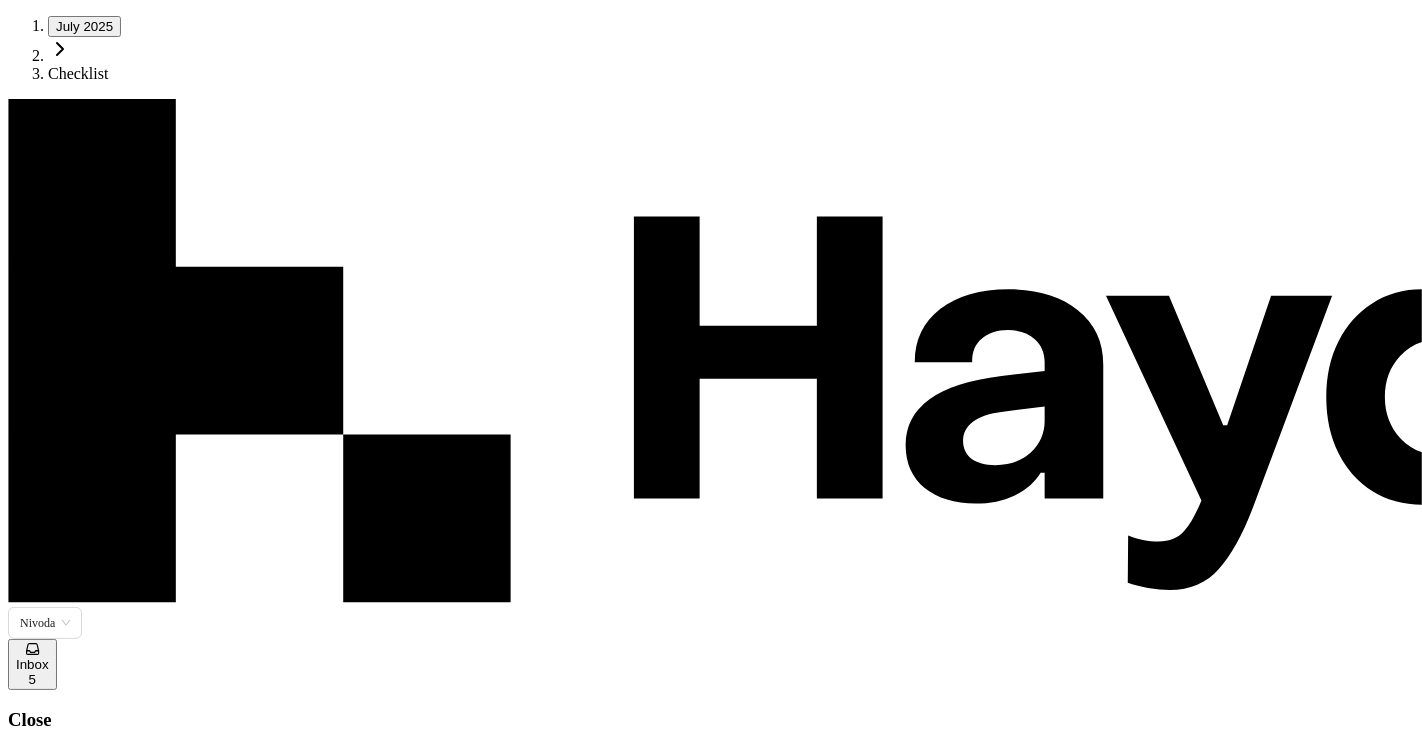 click on "Perform Bank Reconciliation 0 / 15 Nivoda USA Bank Recs 11 [MONTH] KT" at bounding box center (711, 2374) 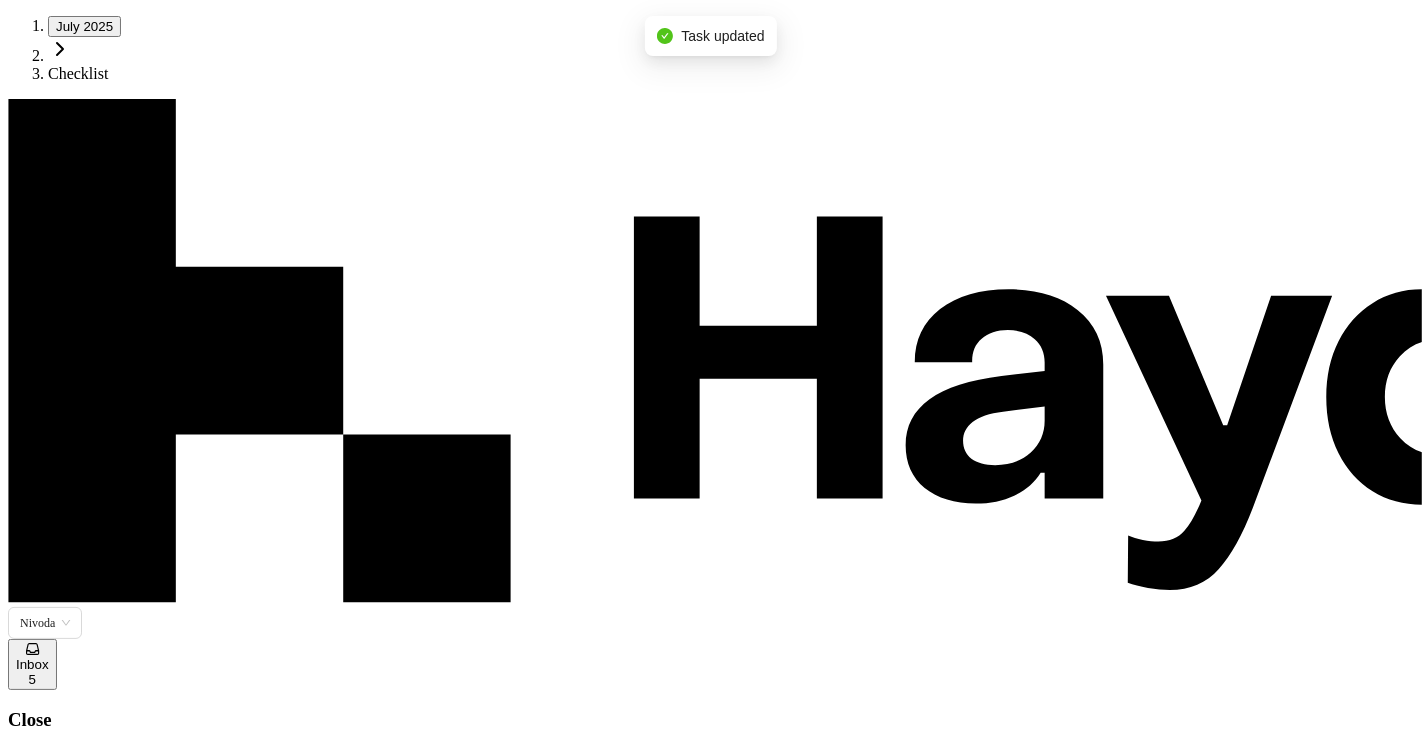 click on "Submit task" at bounding box center [275, 4199] 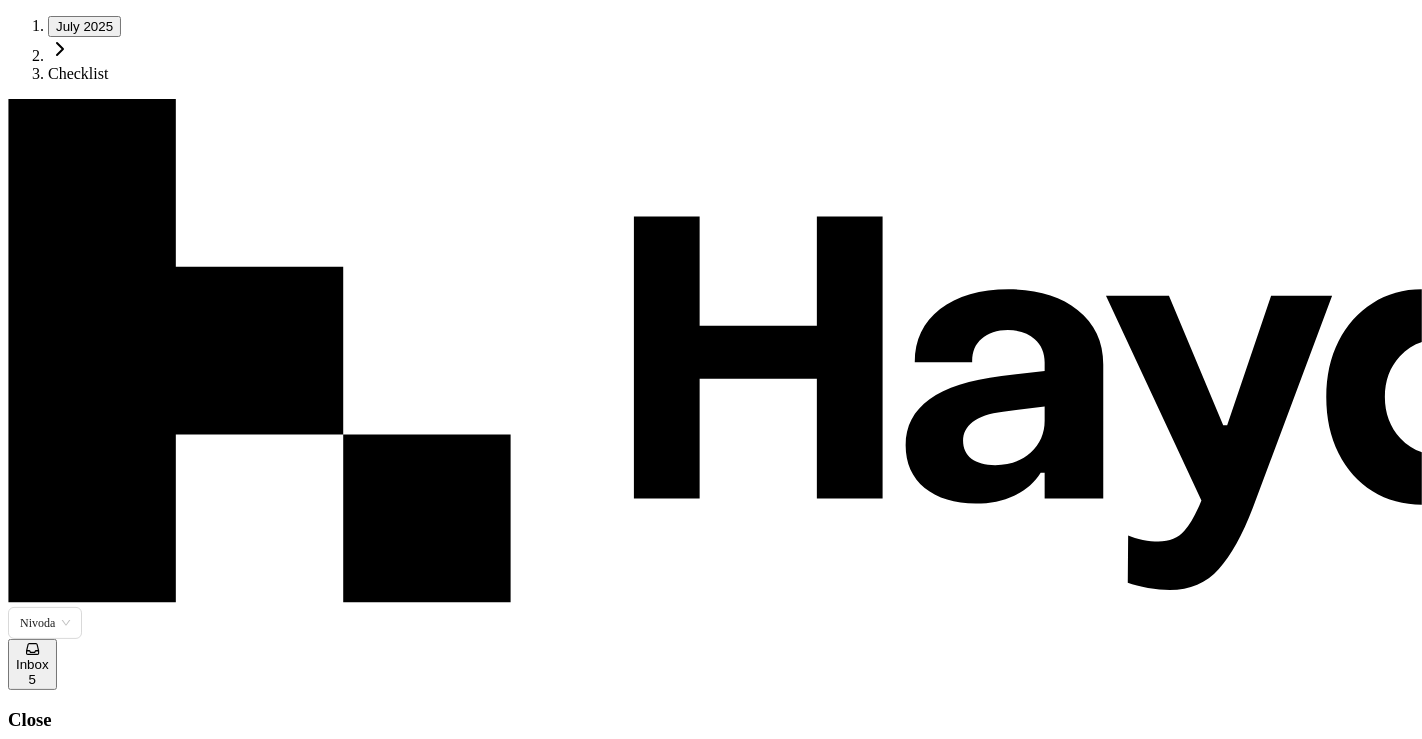 click on "Perform Bank Reconciliation 0 / 15 Nivoda USA Bank Recs 11 [MONTH] KT" at bounding box center [711, 2374] 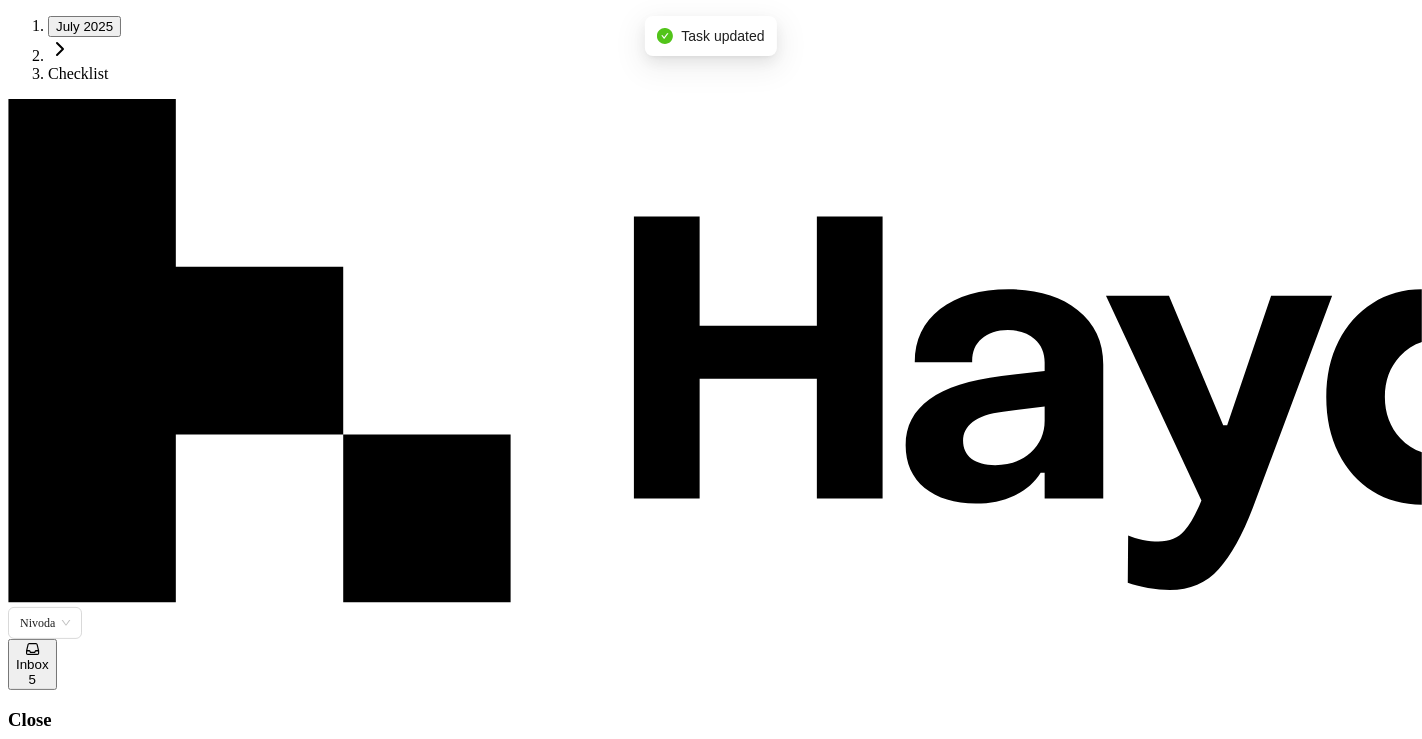 click on "Submit task" at bounding box center [275, 4199] 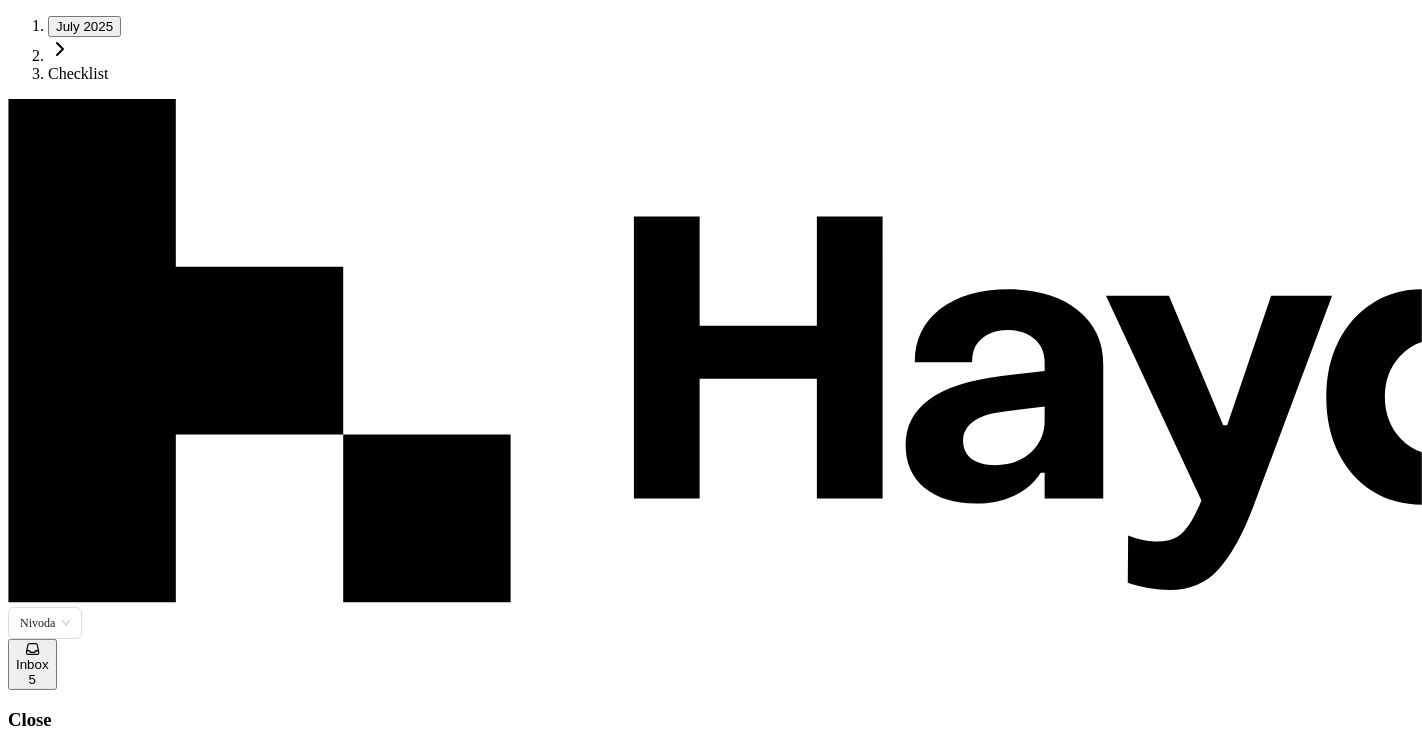 click at bounding box center [24, 3776] 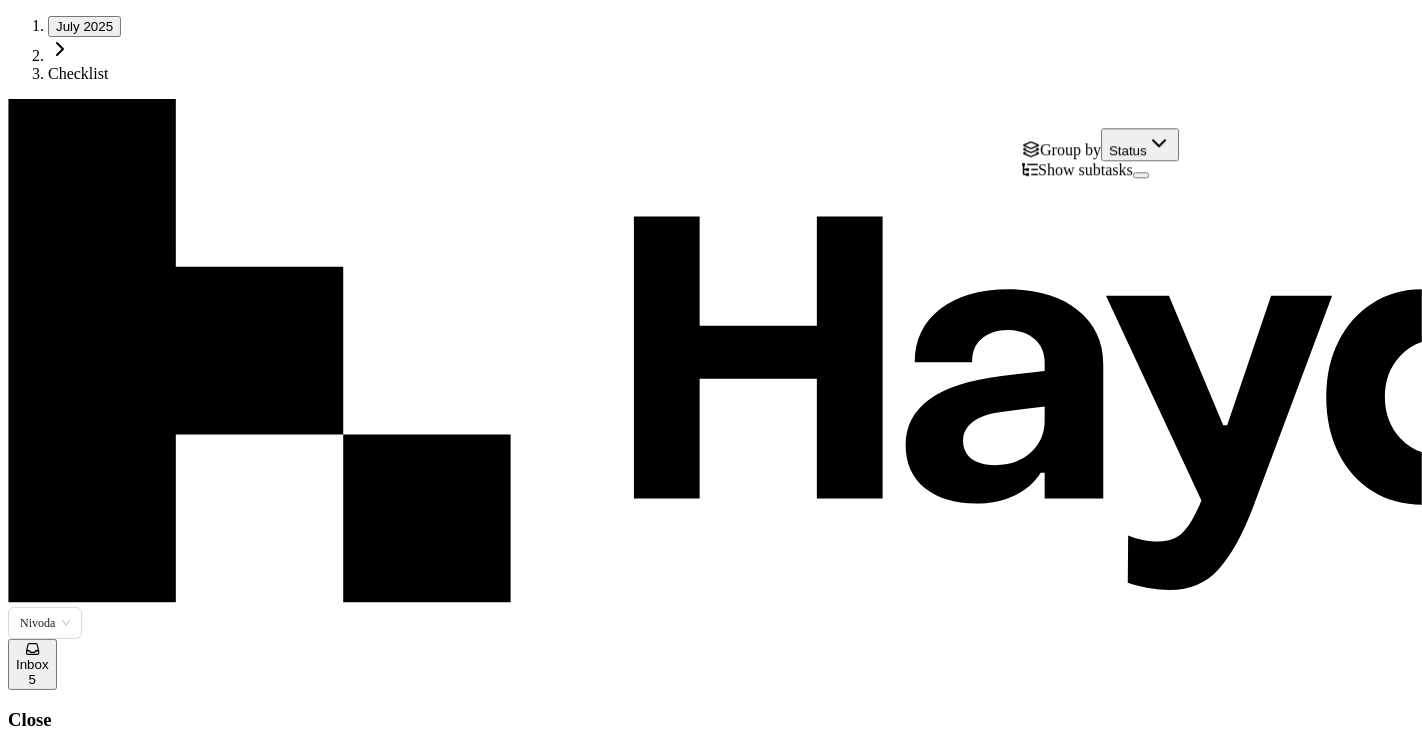 click at bounding box center (1141, 175) 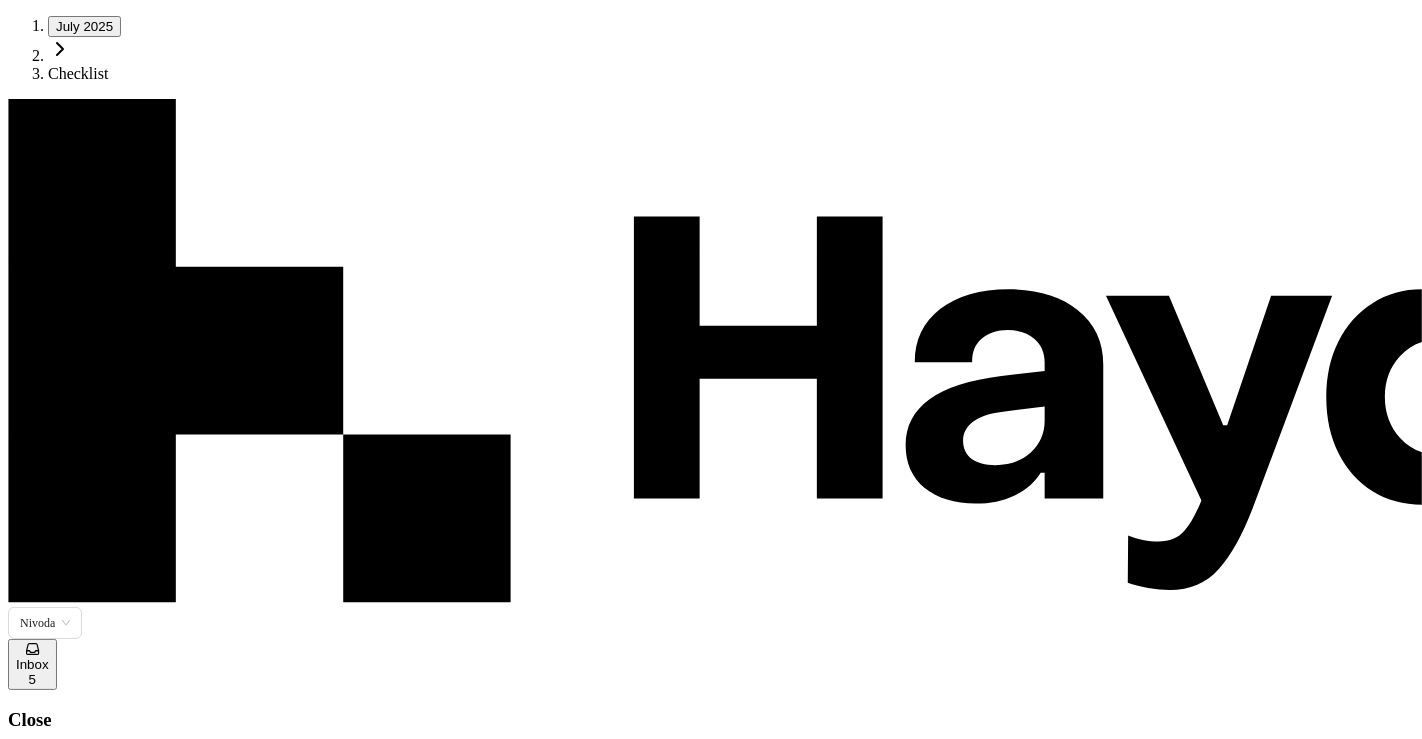 click on "Review Small Use Assets Account Nivoda South Africa Fixed Assets 4 [MONTH] KT" at bounding box center (711, 3116) 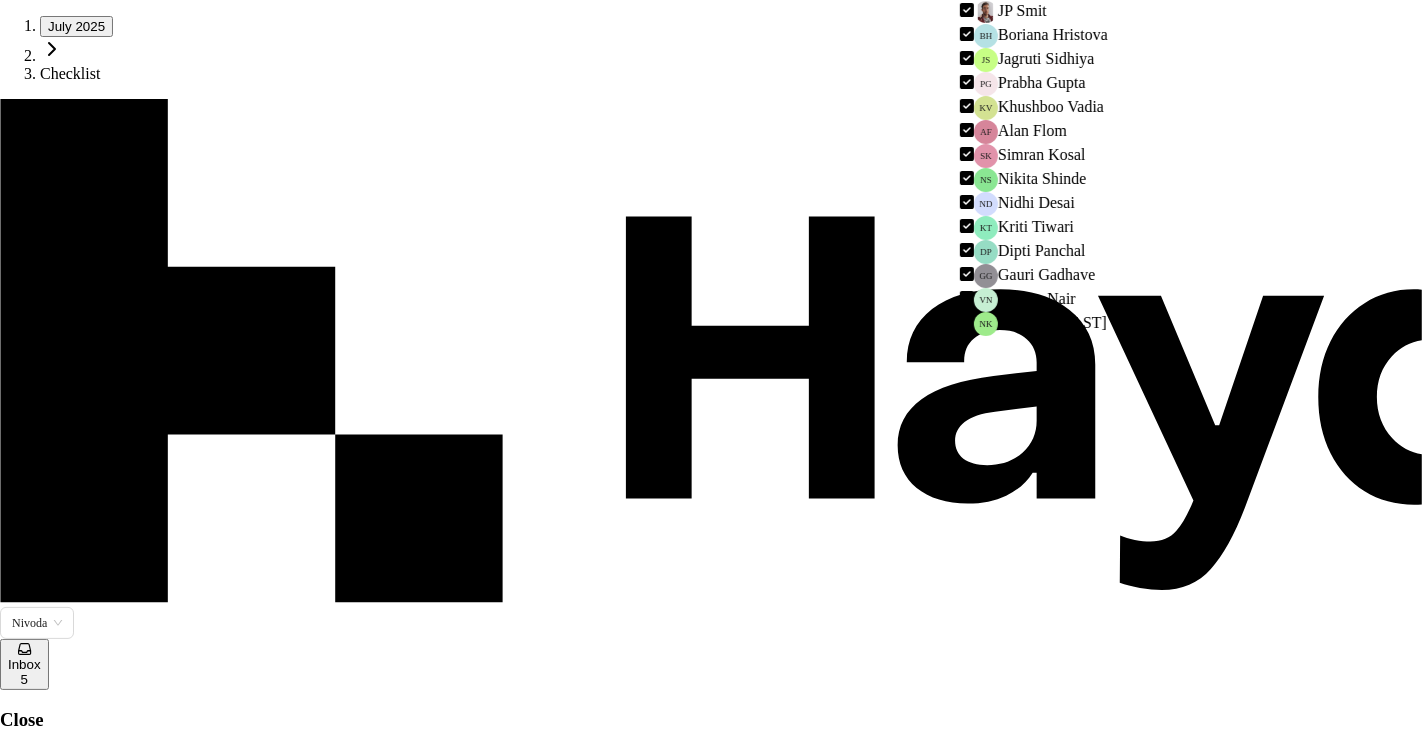 click on "[MONTH] [YEAR] Checklist Nivoda Inbox 5 Close [MONTH] [YEAR] Overview Checklist Reconciliation Flux Analysis Apps Reports Budgets Mappings Transactions Manage Settings KT [FIRST] [LAST] [EMAIL] All   (default) Assigned to me   For my review   Notifications New Task Filter Assignee 56 . Display Save View Not Started 12 Run depreciation Nivoda South Africa Fixed Assets 5 [MONTH] KT Review Dummy Accounts Nivoda Thailand Suspense Accounts 7 [MONTH] KT Review Dummy Accounts Nivoda USA Suspense Accounts 7 [MONTH] KT Review Suspense Account Nivoda Thailand Suspense Accounts 7 [MONTH] KT Perform Bank Reconciliation 0 / 15 Nivoda USA Bank Recs 11 [MONTH] KT Review shipping costs vs Rates Shipments 11 [MONTH] KT SA VAT filing  Nivoda South Africa Tax 29 [MONTH] KT Chase Bank reco- [MONTH] [YEAR]  Perform Bank Reconciliation Nivoda USA Bank Recs + KT Chase Bank reco - [MONTH] [YEAR] Perform Bank Reconciliation Nivoda USA Bank Recs + KT JPM bank reco - [MONTH] [YEAR] Perform Bank Reconciliation Nivoda USA Bank Recs + KT JPM bank reco - [MONTH] [YEAR] Nivoda USA +" at bounding box center (711, 2827) 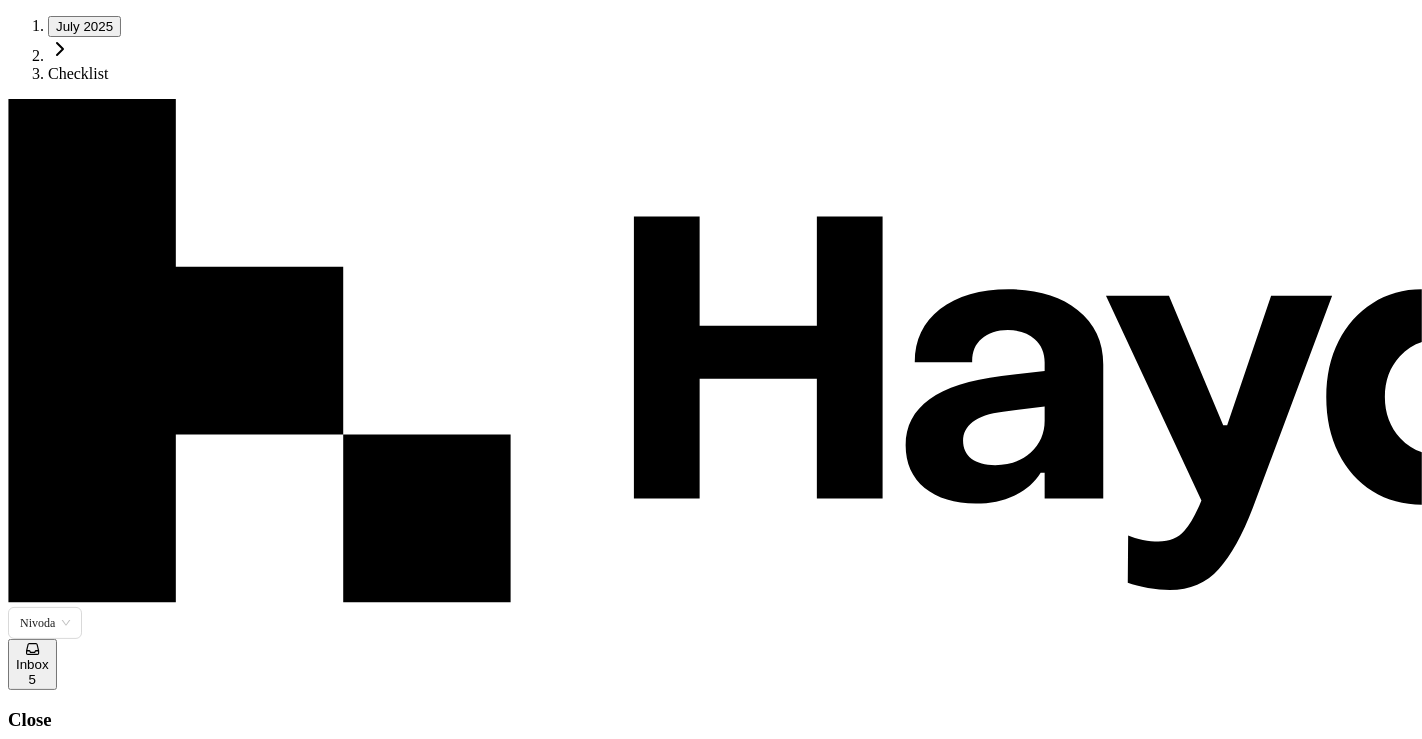 click at bounding box center [24, 4973] 